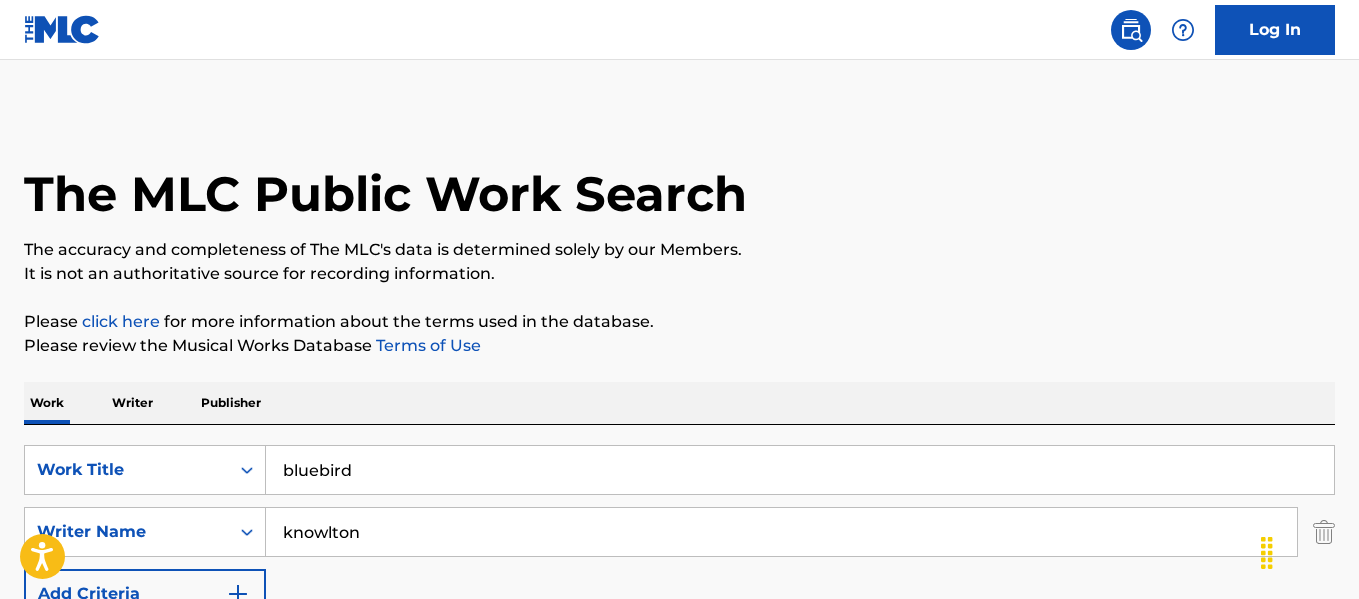scroll, scrollTop: 107, scrollLeft: 0, axis: vertical 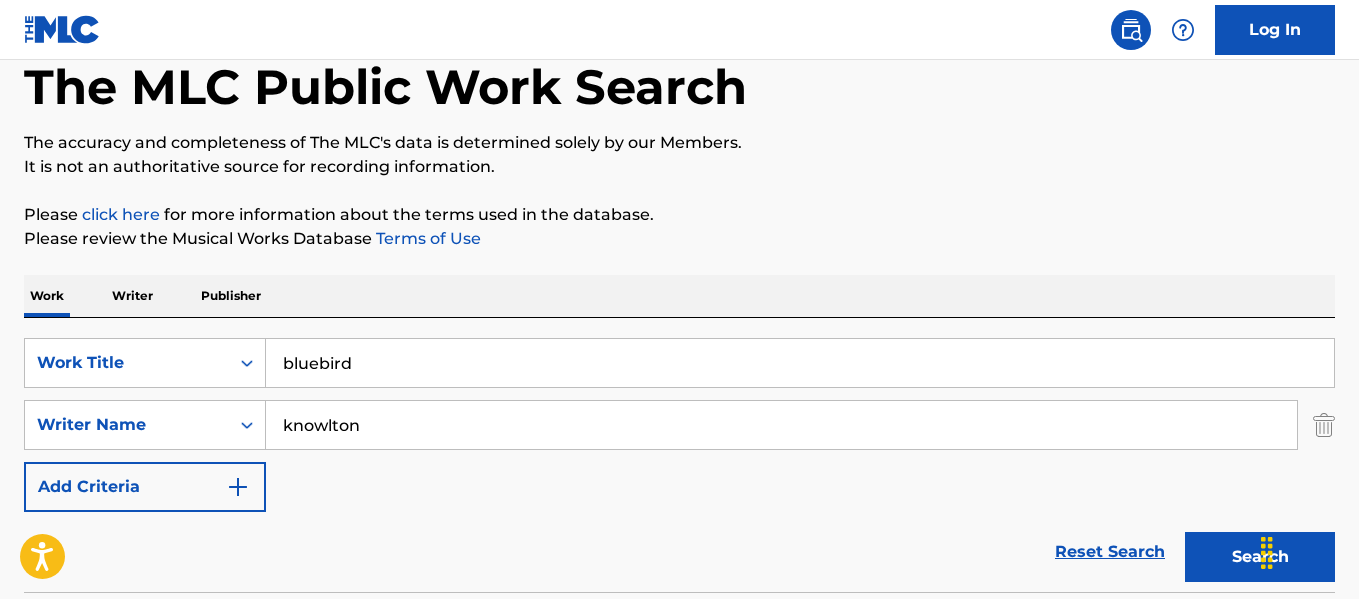 click on "bluebird" at bounding box center (800, 363) 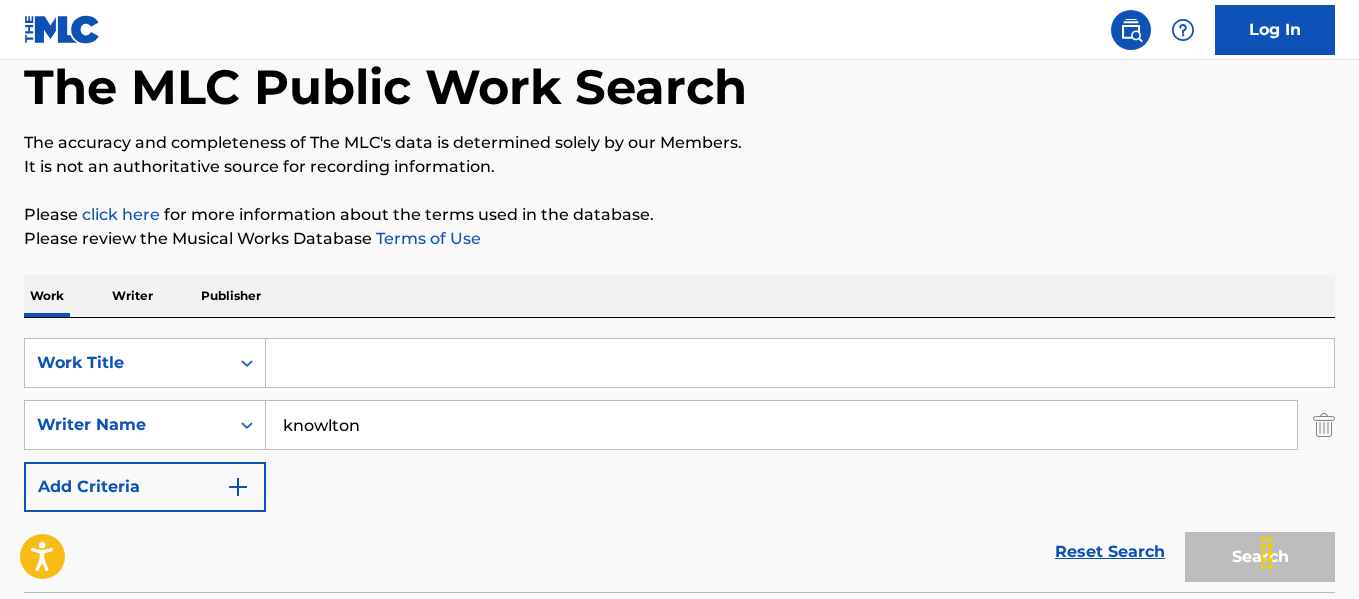 type 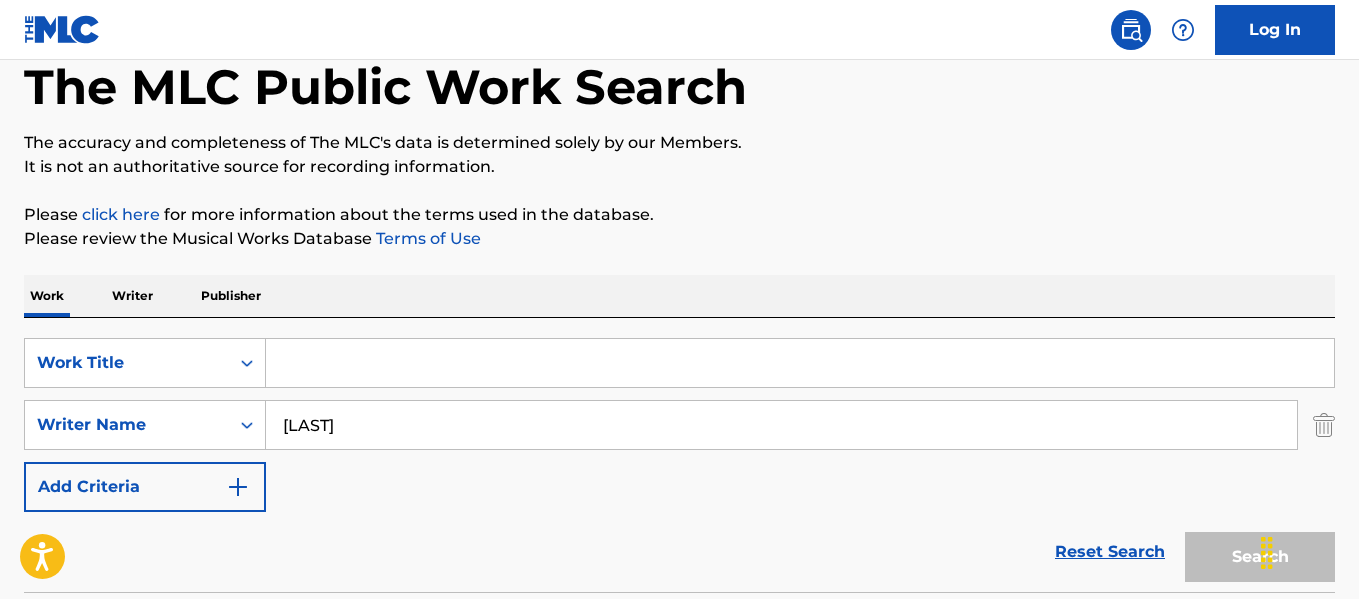 type on "[LAST]" 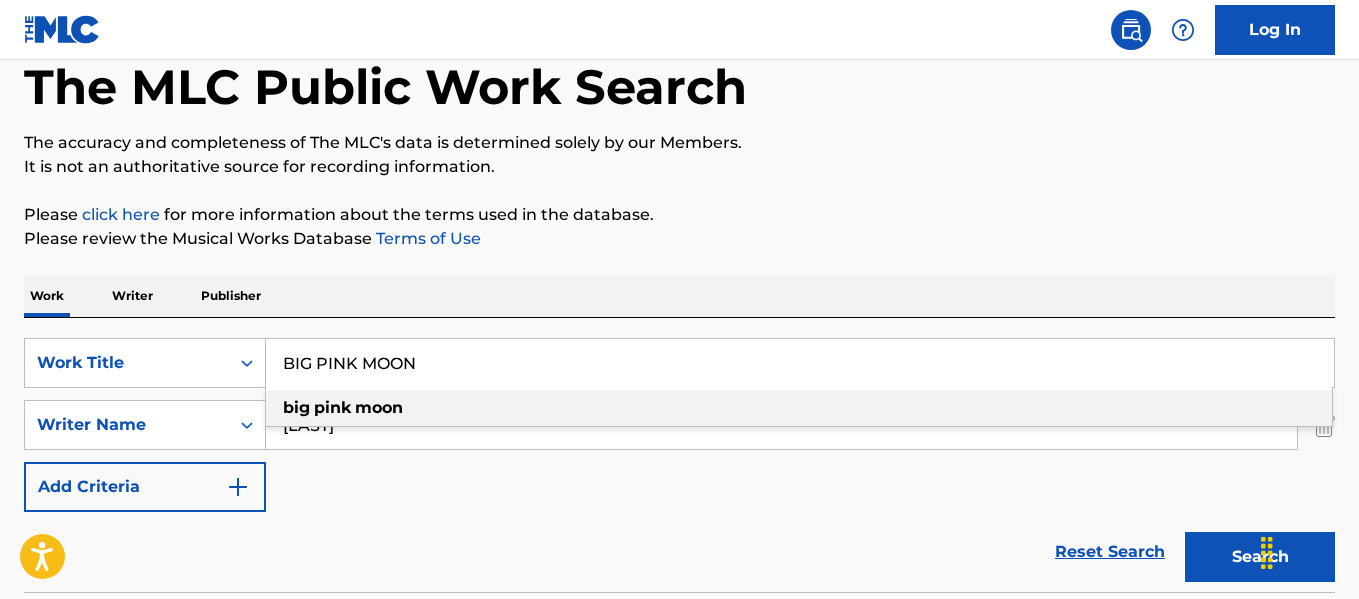 click on "big   pink   moon" at bounding box center (799, 408) 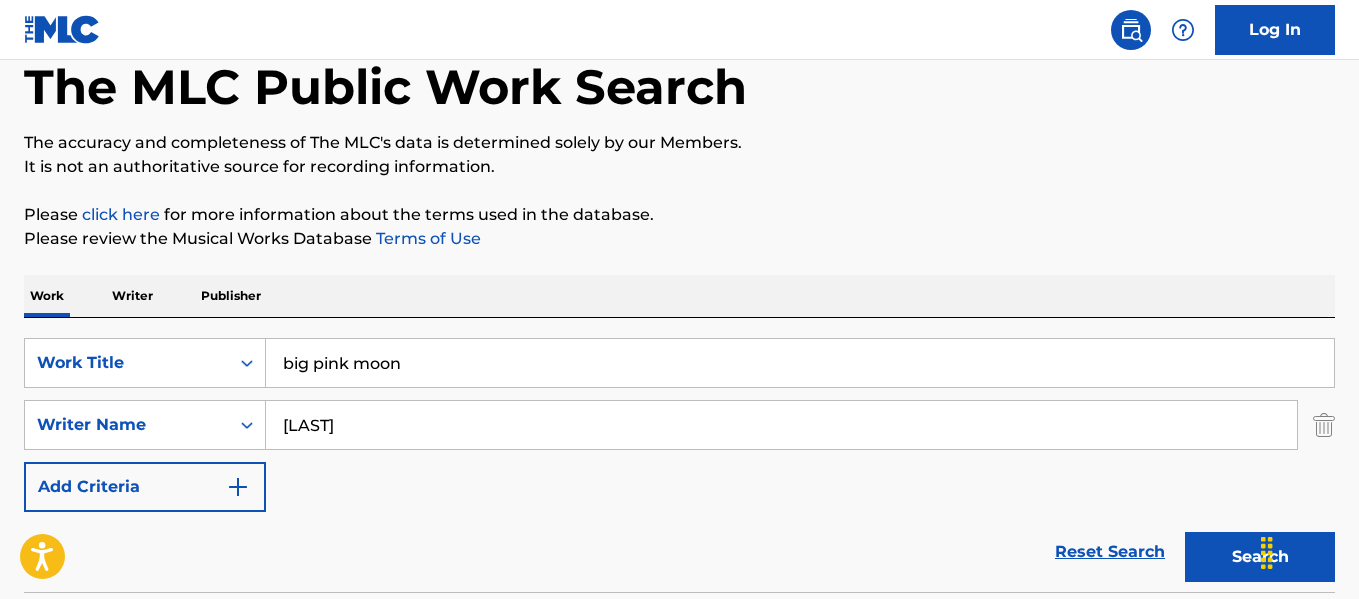 click on "Search" at bounding box center (1260, 557) 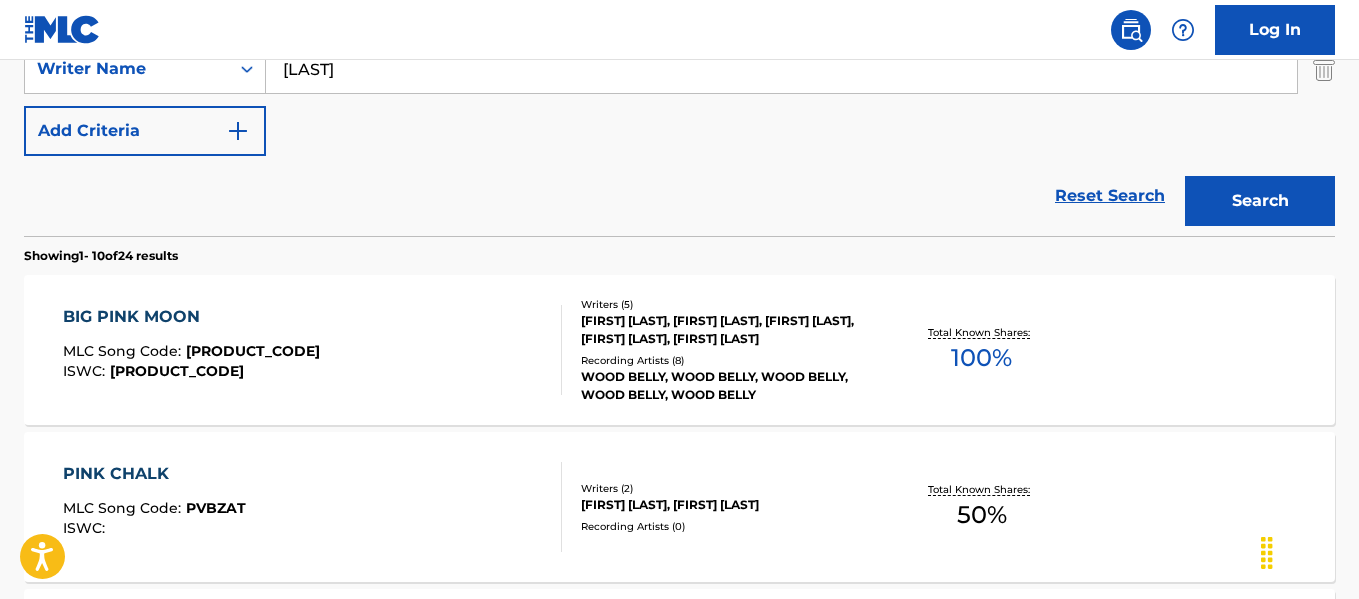 scroll, scrollTop: 484, scrollLeft: 0, axis: vertical 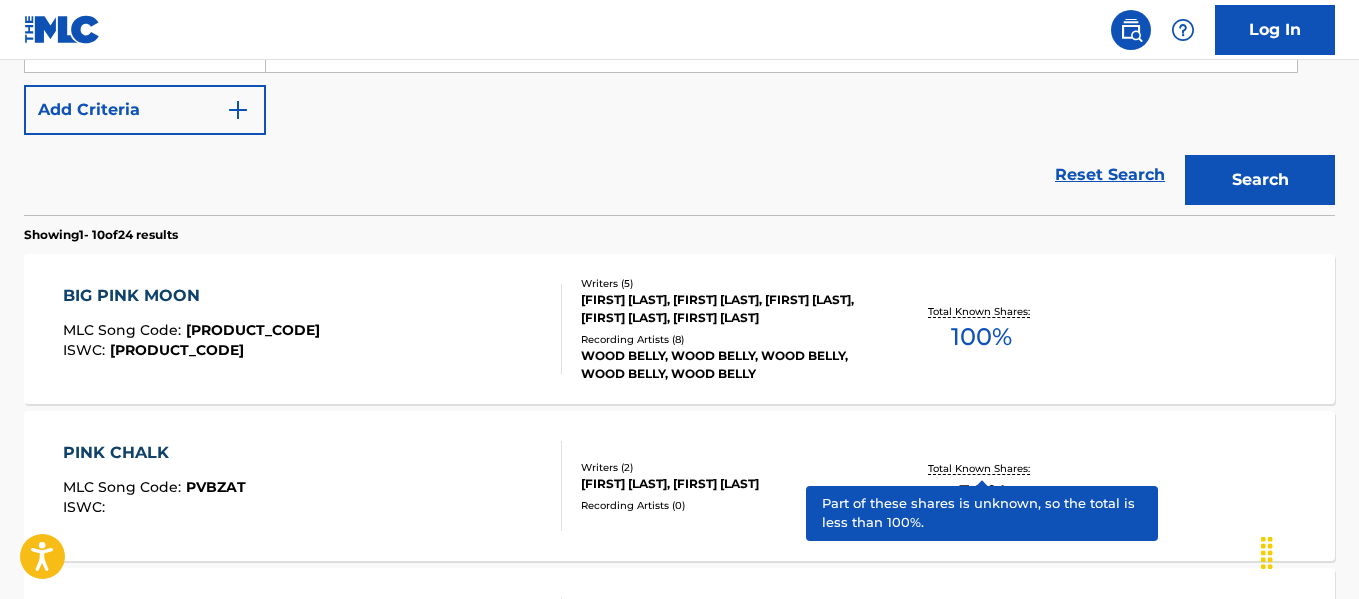 click on "BIG PINK MOON" at bounding box center [191, 296] 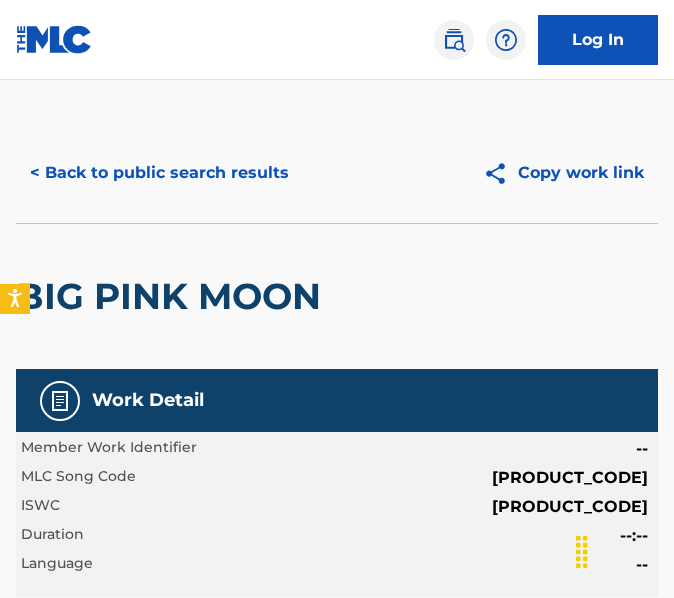scroll, scrollTop: 0, scrollLeft: 0, axis: both 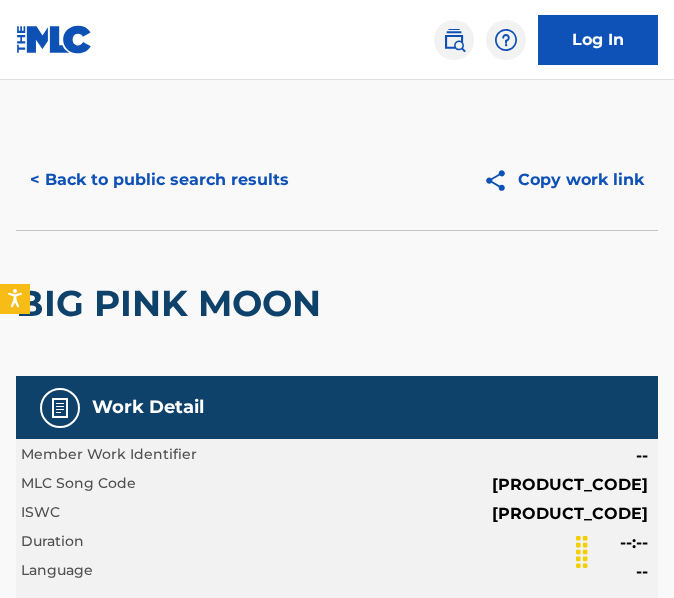 click on "< Back to public search results" at bounding box center (159, 180) 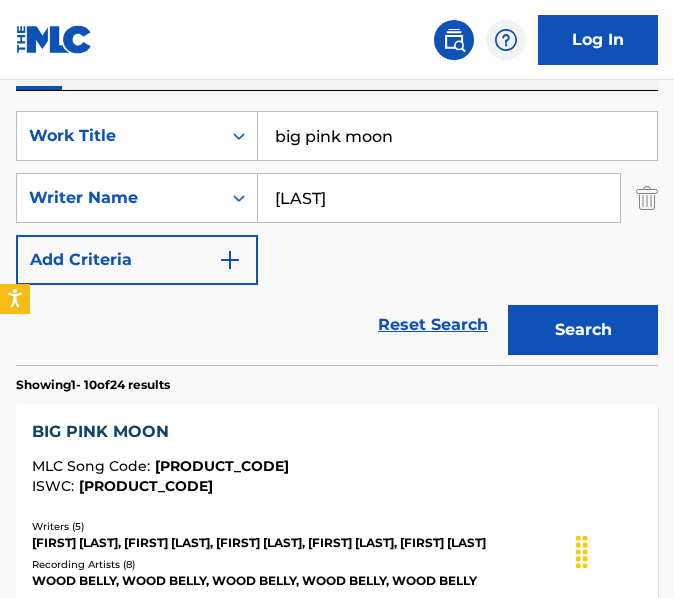 scroll, scrollTop: 378, scrollLeft: 0, axis: vertical 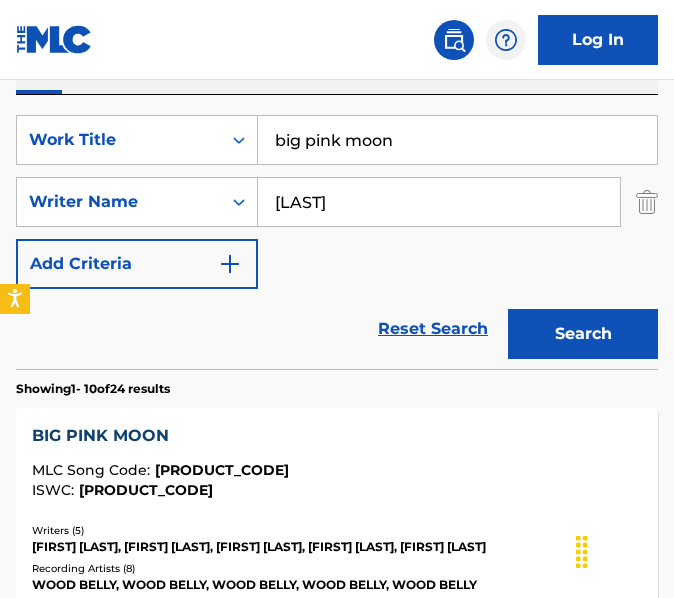 click on "[LAST]" at bounding box center [439, 202] 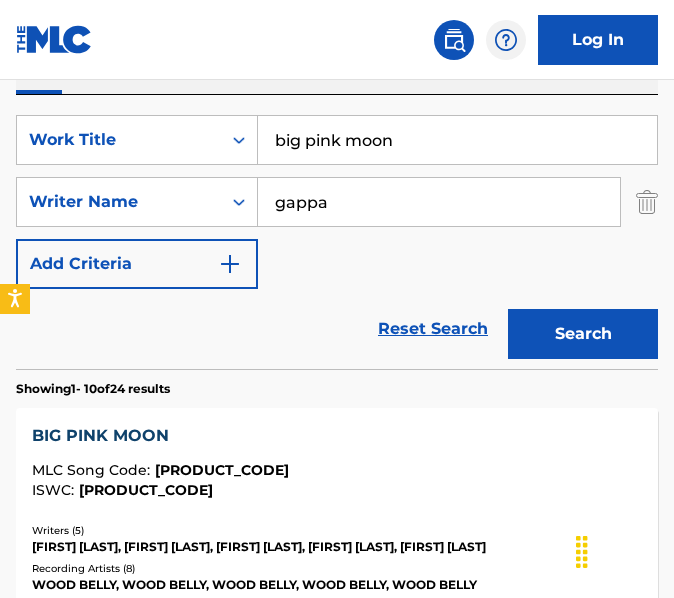 type on "gappa" 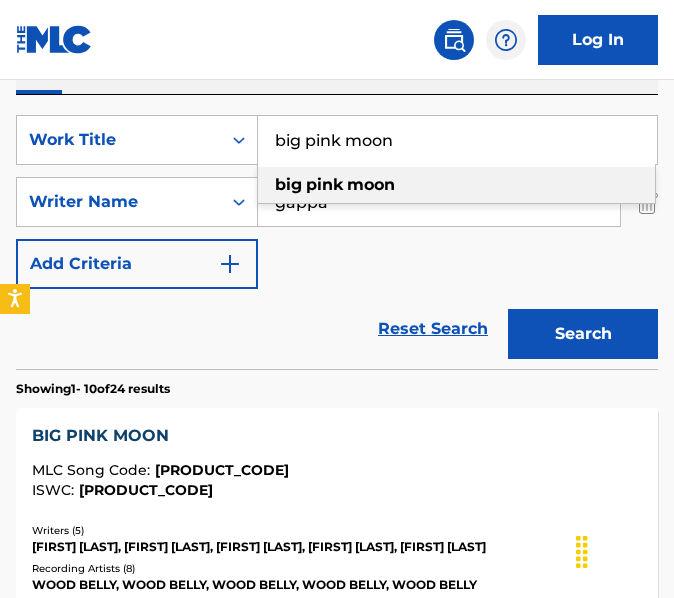 click on "big pink moon" at bounding box center (457, 140) 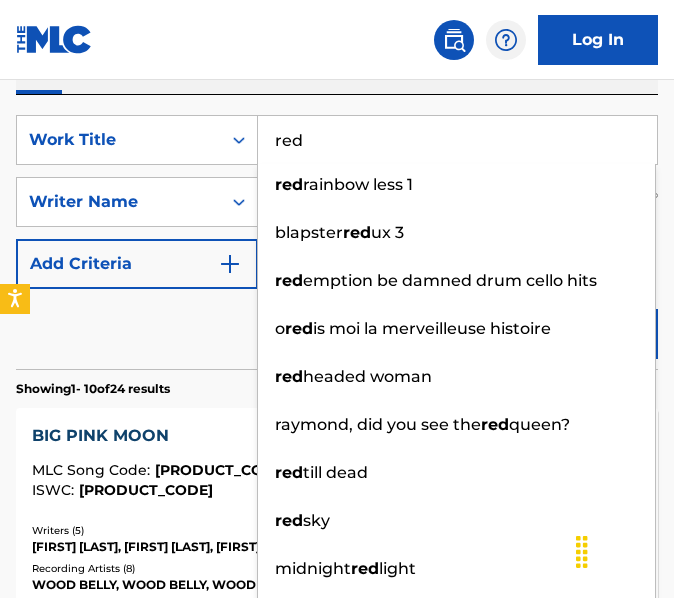 type on "red" 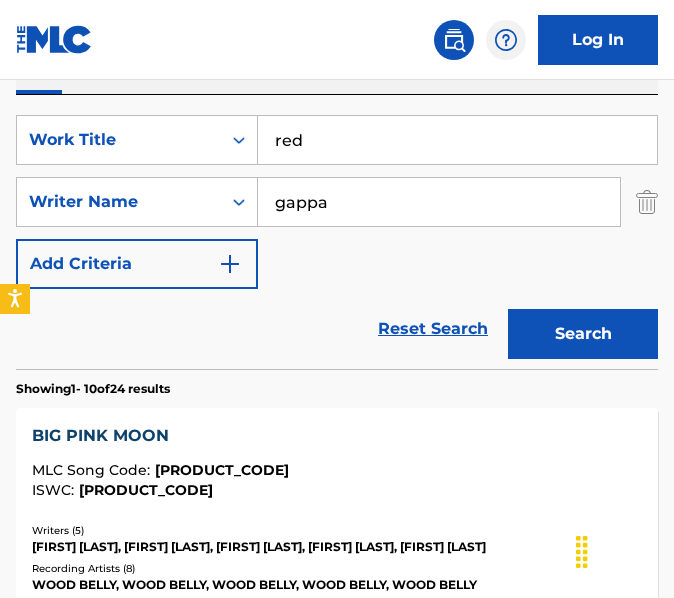 click on "Reset Search Search" at bounding box center [337, 329] 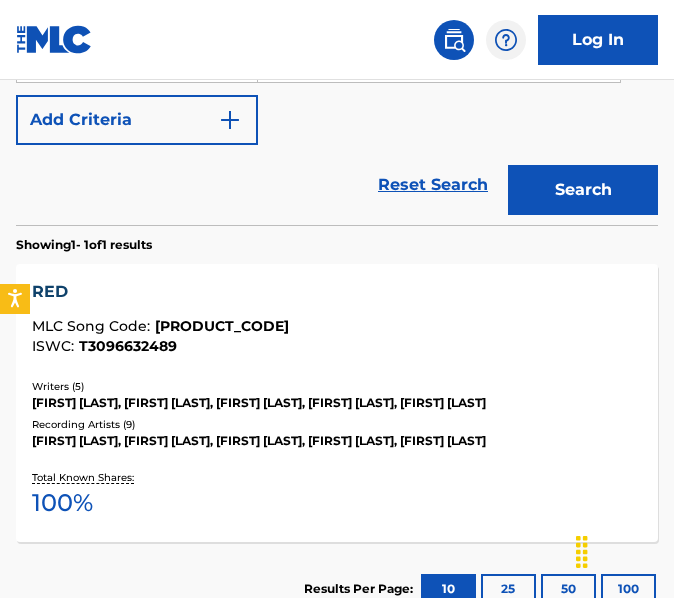 scroll, scrollTop: 520, scrollLeft: 0, axis: vertical 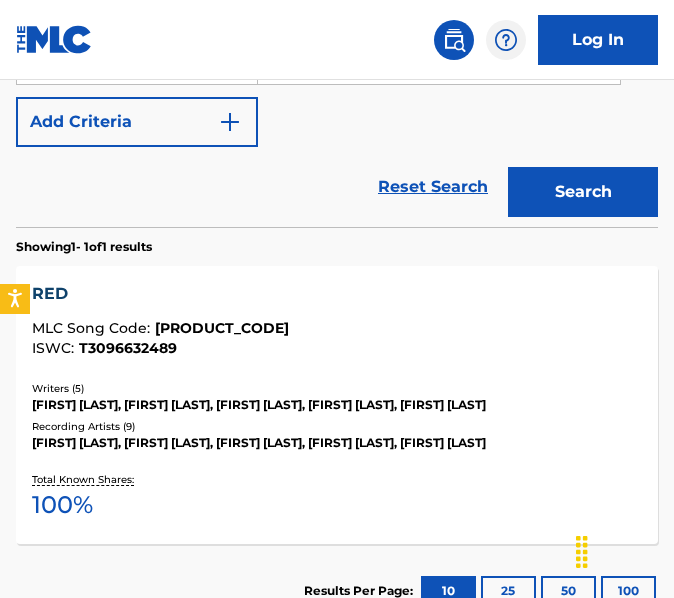 click on "RED" at bounding box center (337, 294) 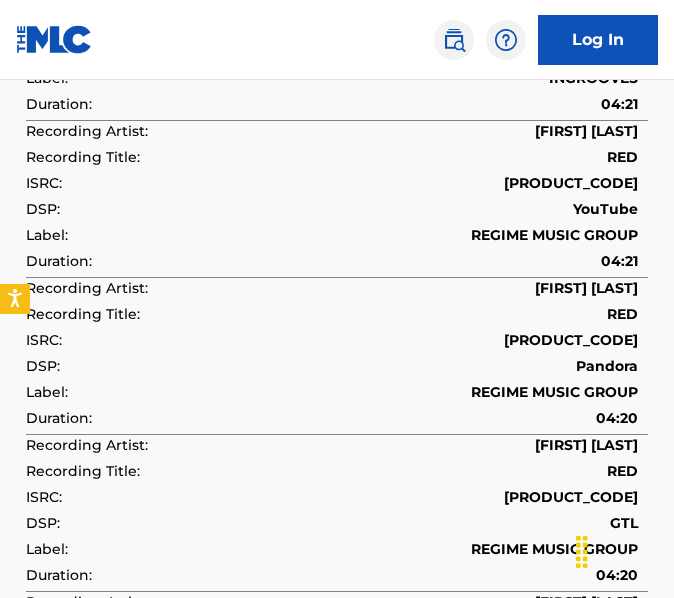 scroll, scrollTop: 2733, scrollLeft: 0, axis: vertical 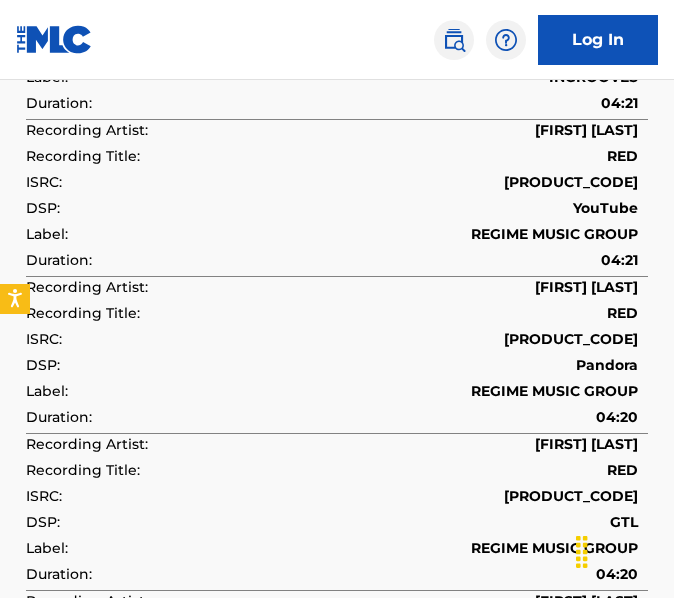 click on "[PRODUCT_CODE]" at bounding box center [571, 339] 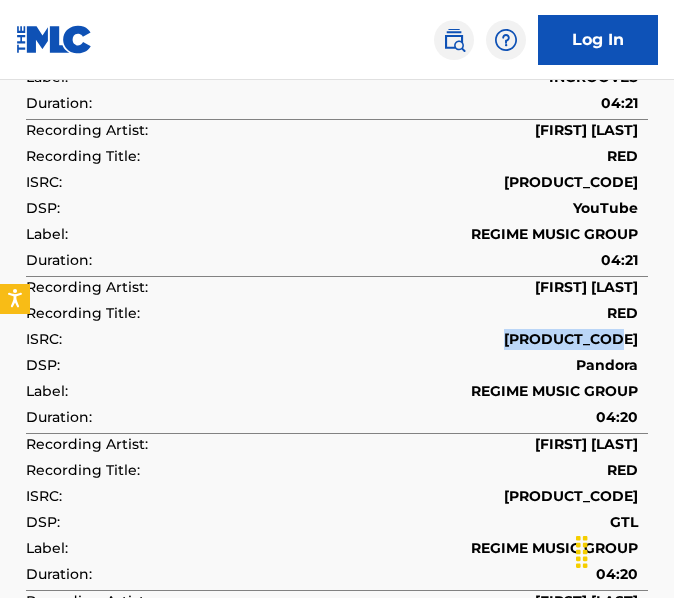 click on "[PRODUCT_CODE]" at bounding box center (571, 339) 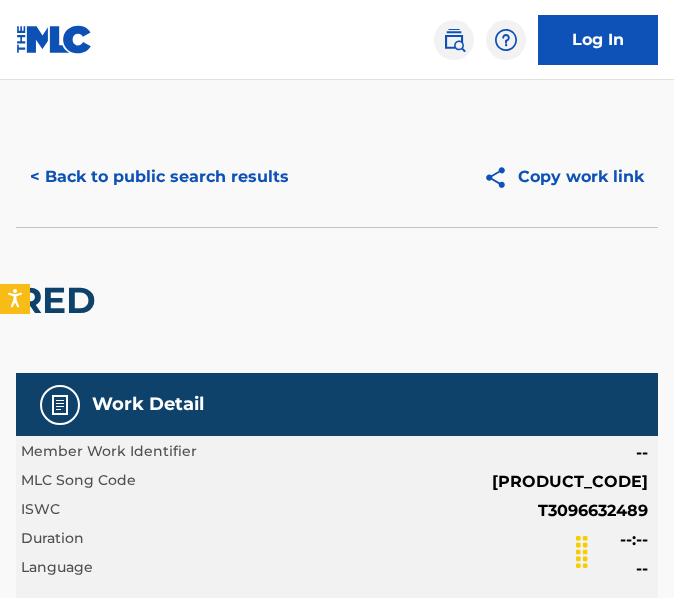 scroll, scrollTop: 0, scrollLeft: 0, axis: both 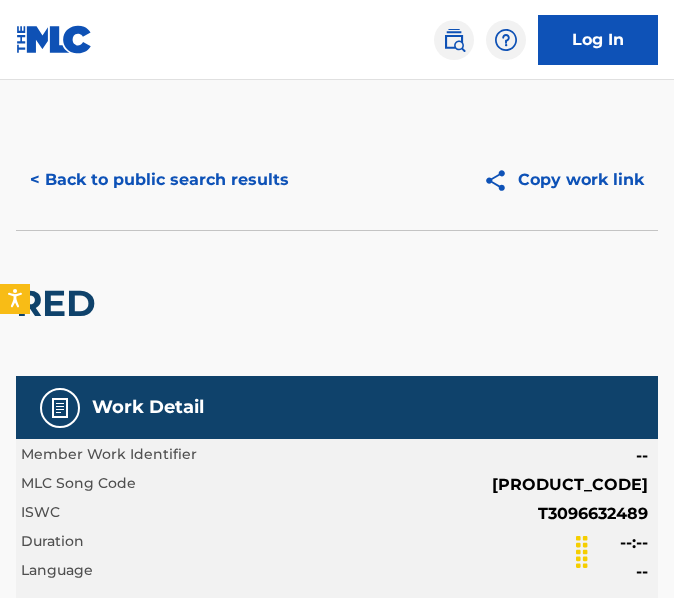click on "< Back to public search results" at bounding box center (159, 180) 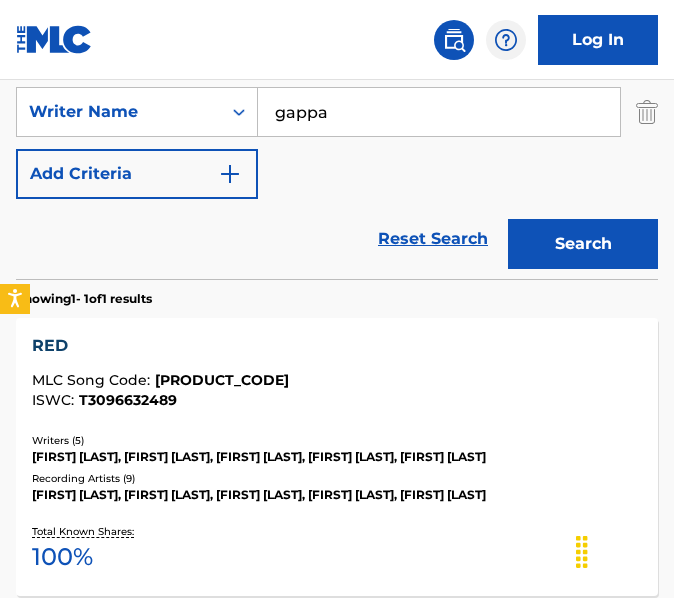 scroll, scrollTop: 408, scrollLeft: 0, axis: vertical 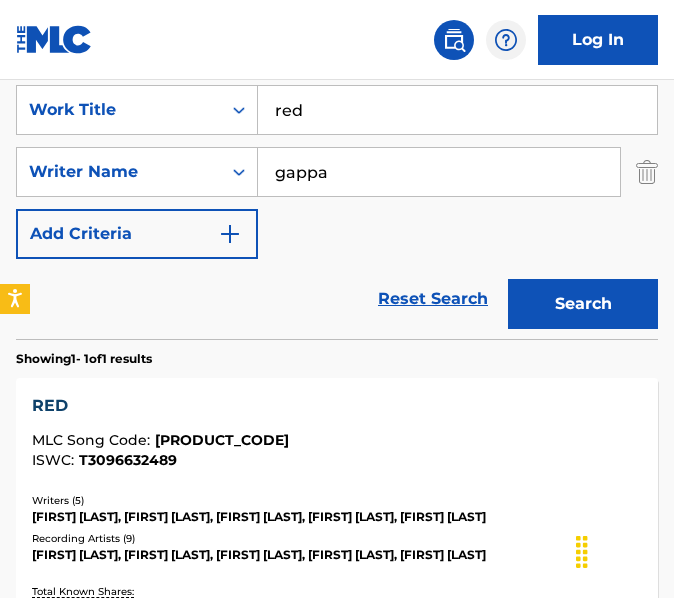 click on "red" at bounding box center (457, 110) 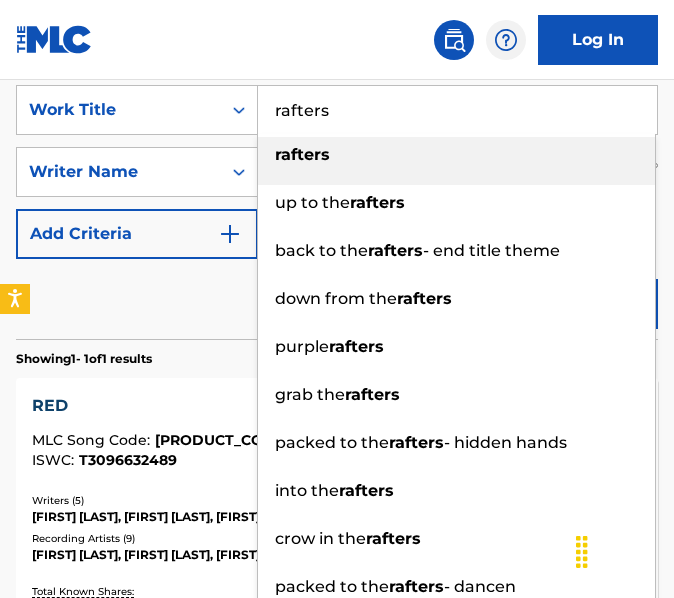 type on "rafters" 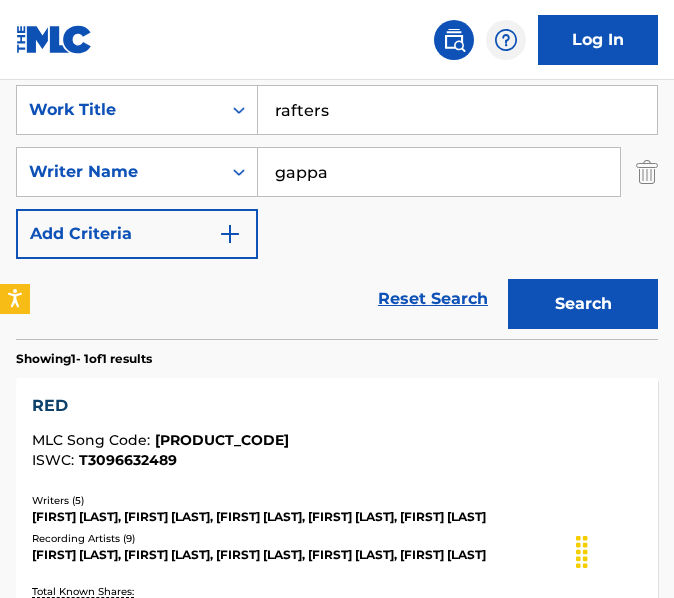 click on "gappa" at bounding box center (439, 172) 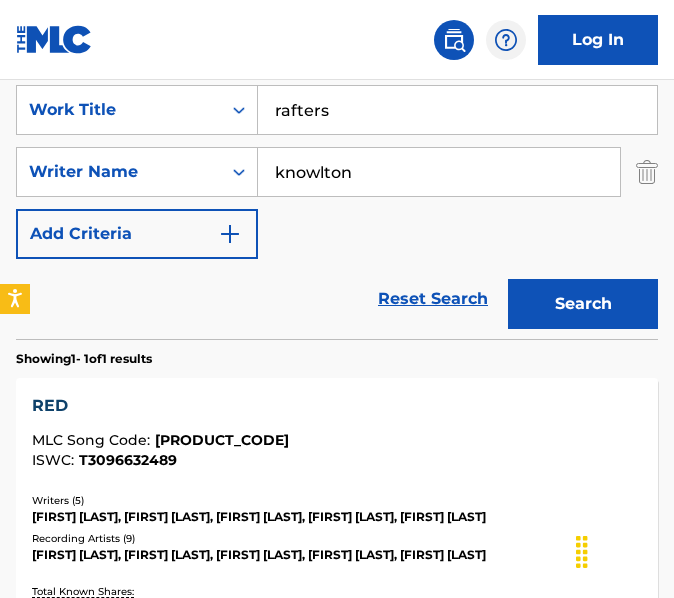 type on "knowlton" 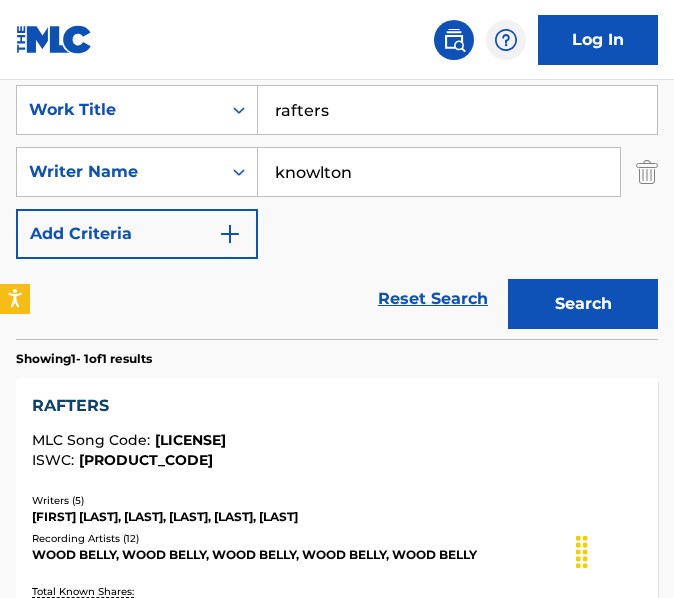 click on "RAFTERS" at bounding box center (337, 406) 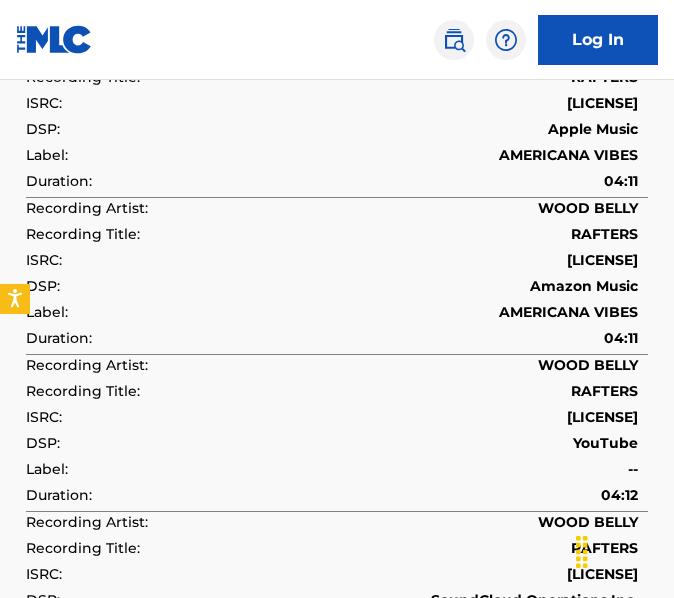scroll, scrollTop: 2809, scrollLeft: 0, axis: vertical 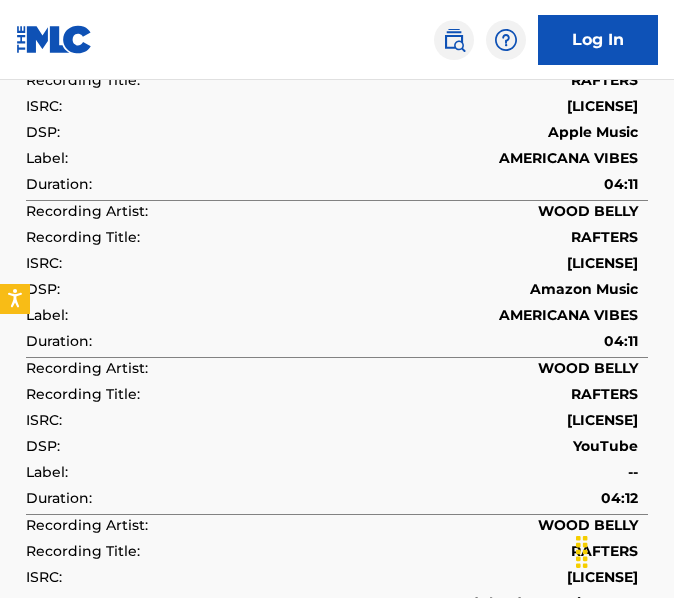 click on "[LICENSE]" at bounding box center (602, 263) 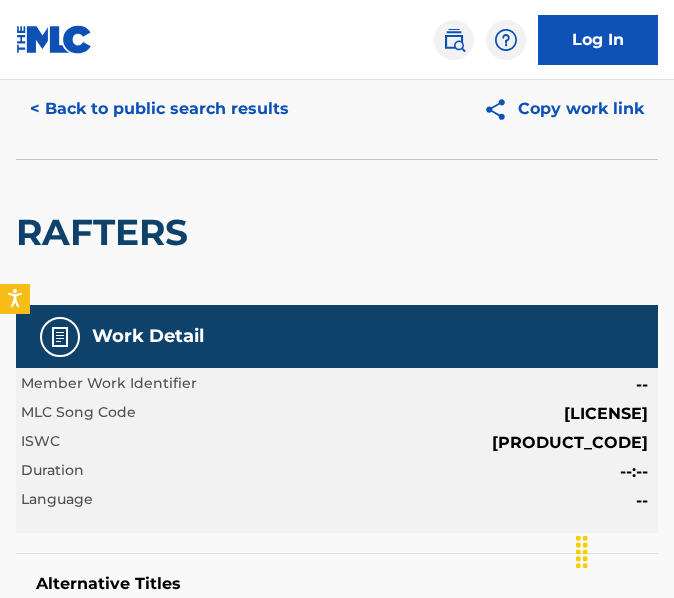 scroll, scrollTop: 0, scrollLeft: 0, axis: both 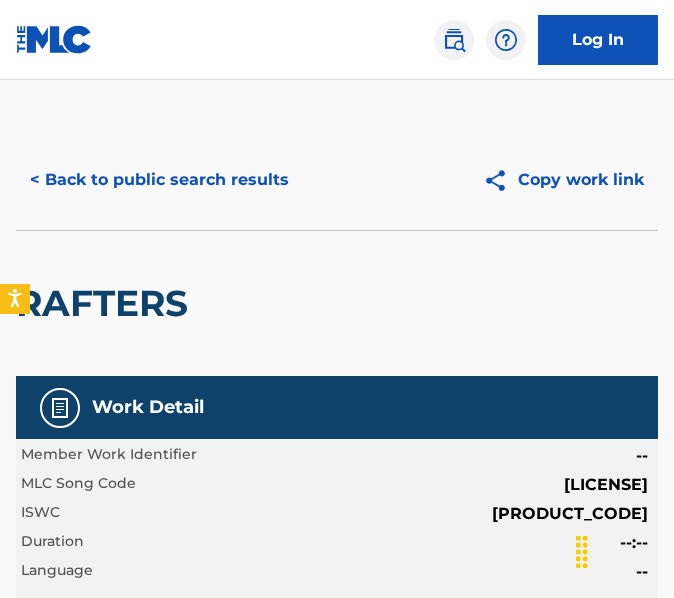 click on "< Back to public search results" at bounding box center (159, 180) 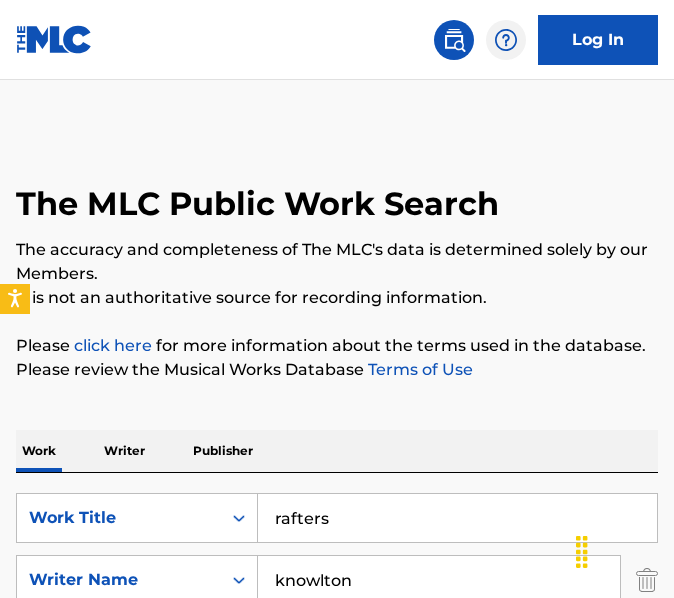 scroll, scrollTop: 408, scrollLeft: 0, axis: vertical 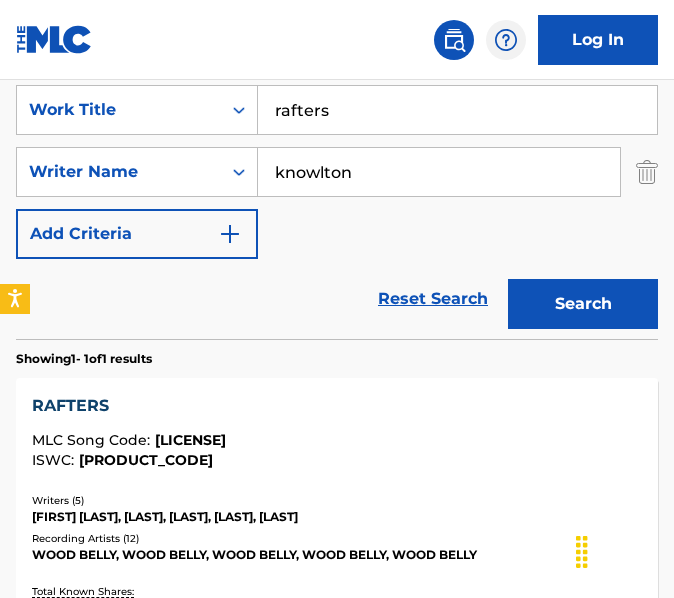 click on "rafters" at bounding box center (457, 110) 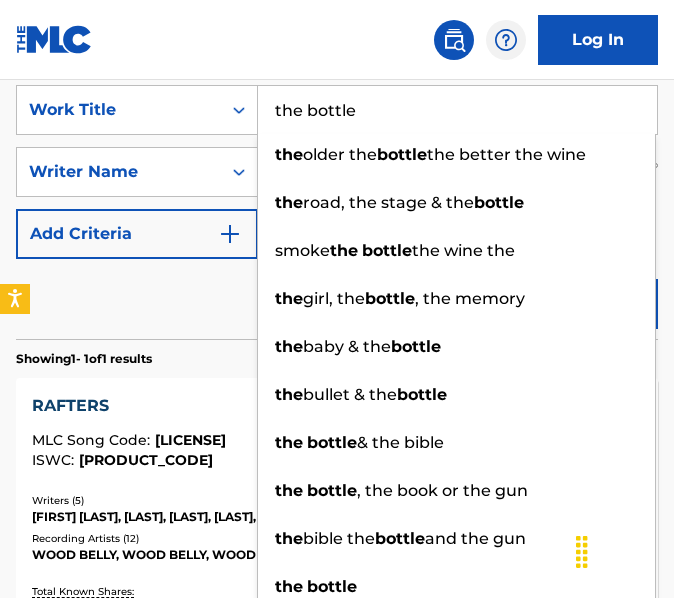 type on "the bottle" 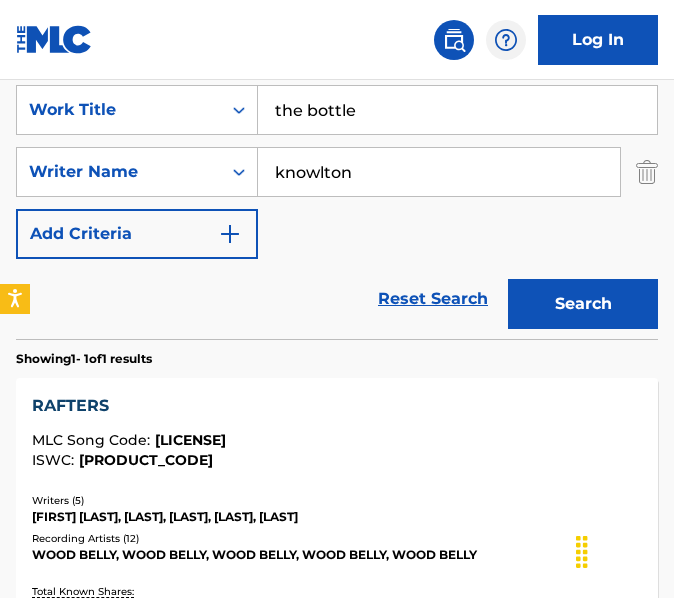 click on "Reset Search Search" at bounding box center [337, 299] 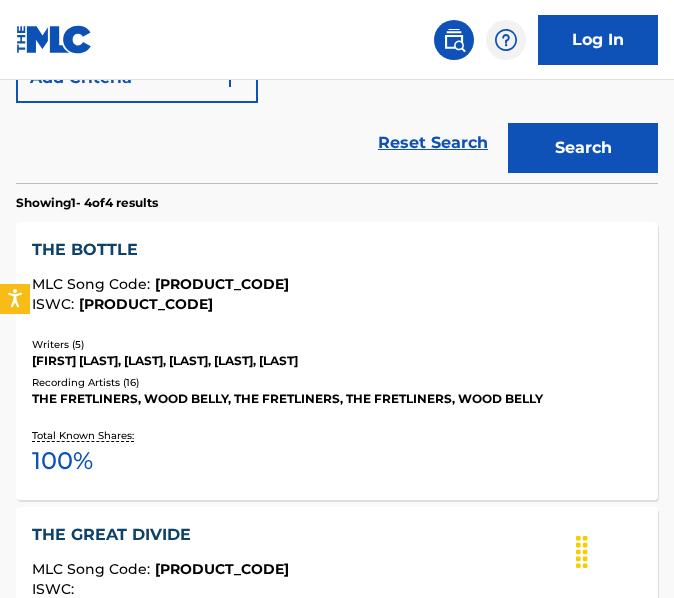 scroll, scrollTop: 533, scrollLeft: 0, axis: vertical 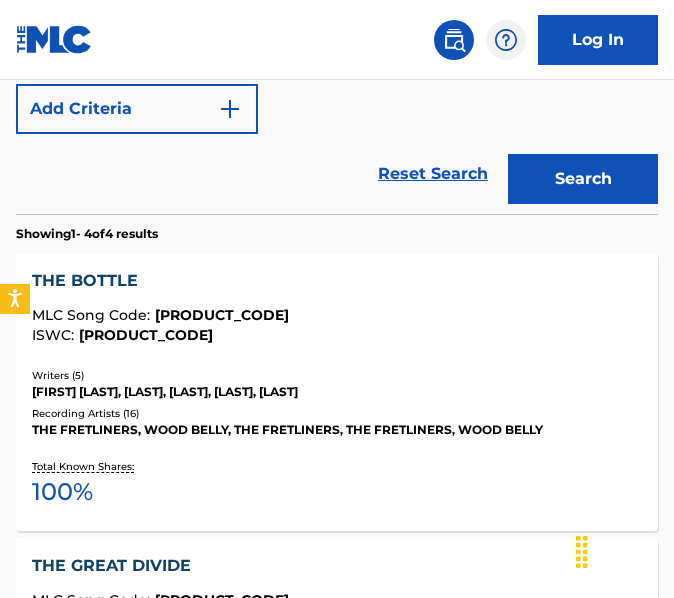 click on "THE BOTTLE" at bounding box center [337, 281] 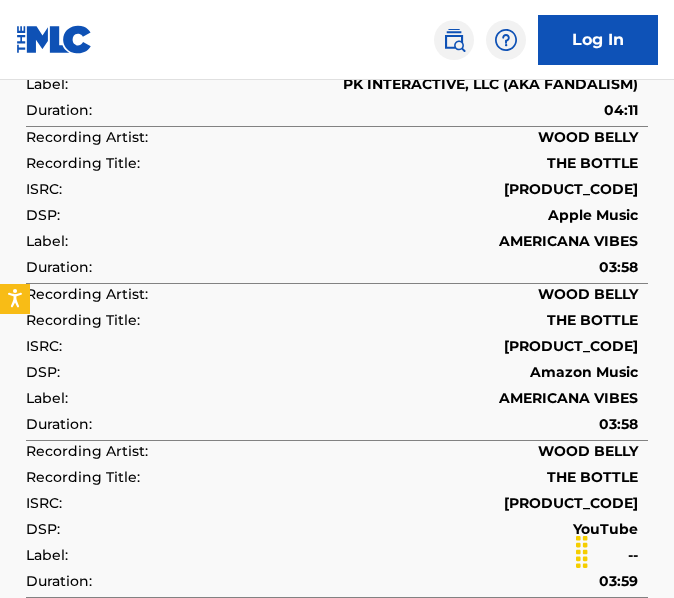 scroll, scrollTop: 3196, scrollLeft: 0, axis: vertical 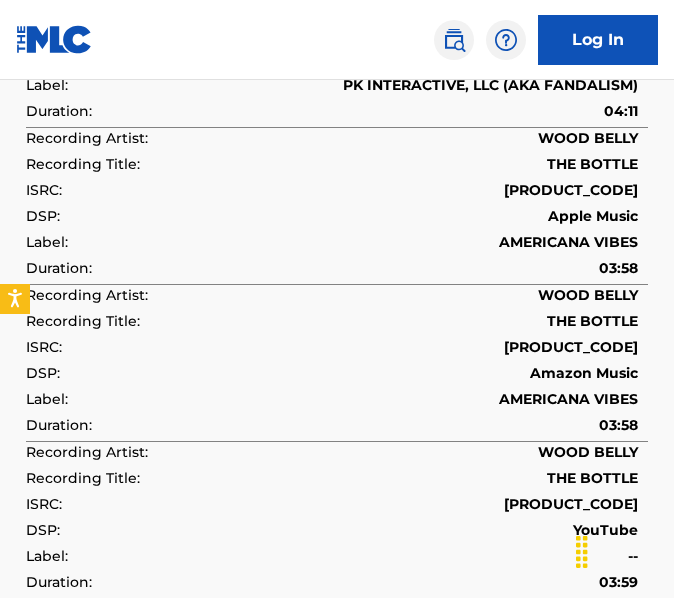 click on "[PRODUCT_CODE]" at bounding box center [571, 190] 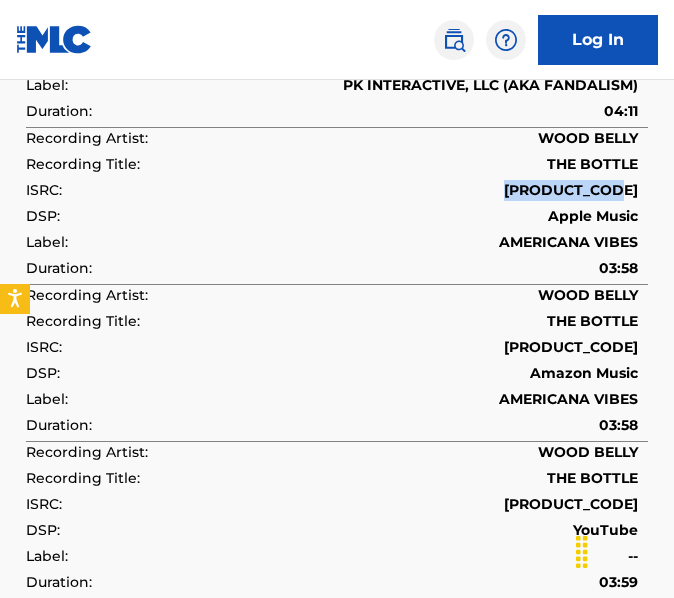click on "[PRODUCT_CODE]" at bounding box center [571, 190] 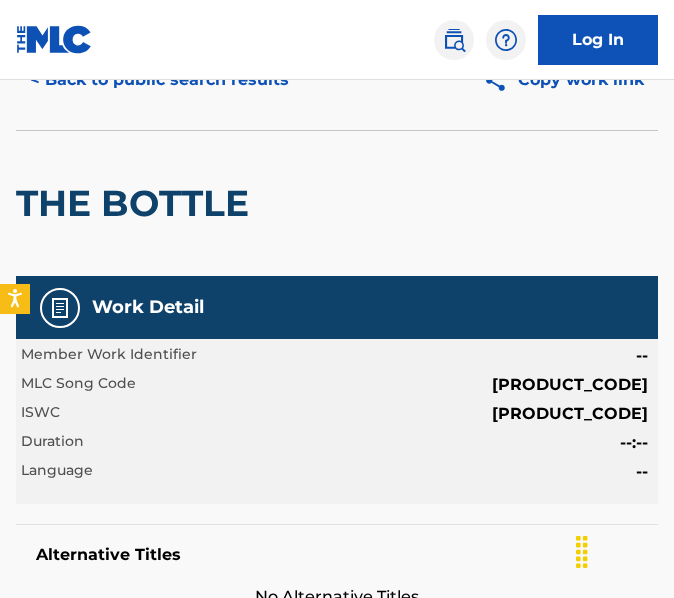 scroll, scrollTop: 98, scrollLeft: 0, axis: vertical 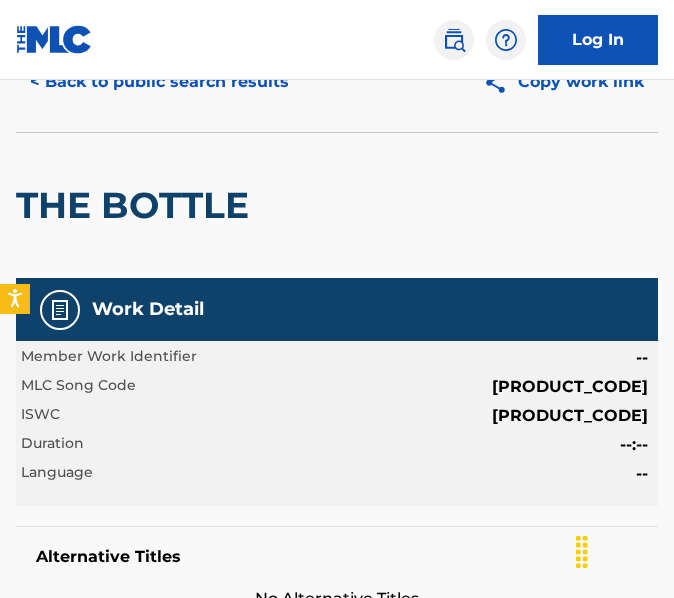 click on "[PRODUCT_CODE]" at bounding box center [570, 416] 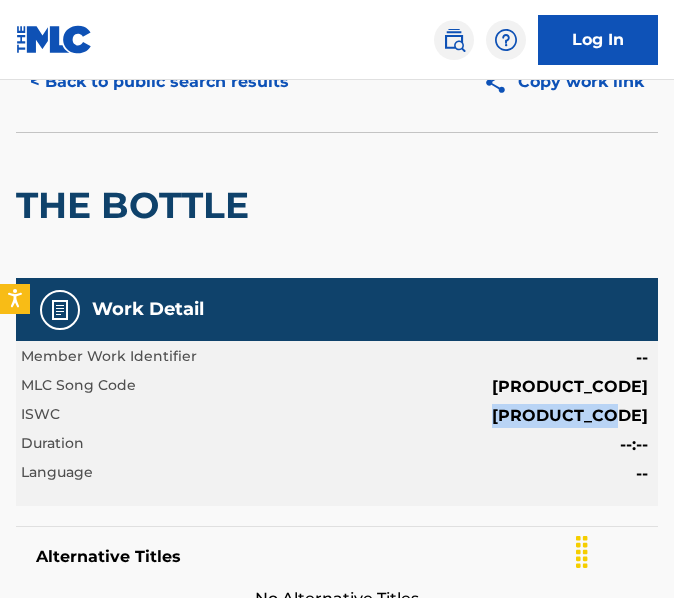 click on "[PRODUCT_CODE]" at bounding box center (570, 416) 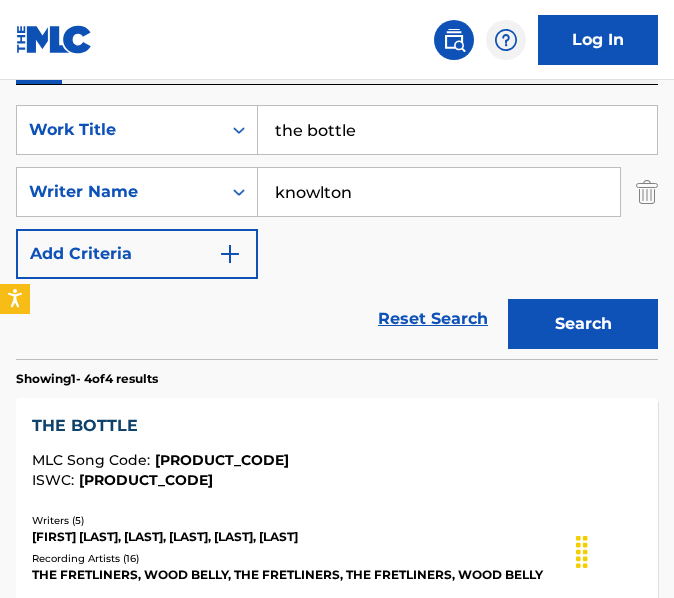 scroll, scrollTop: 387, scrollLeft: 0, axis: vertical 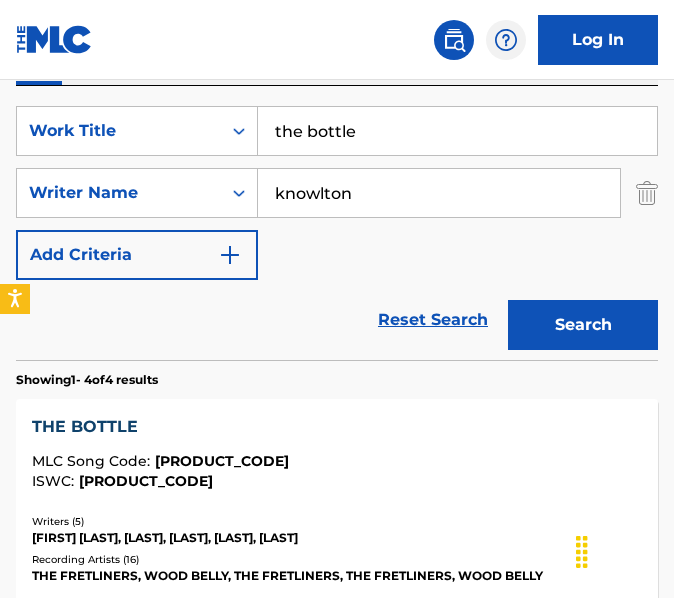 click on "the bottle" at bounding box center (457, 131) 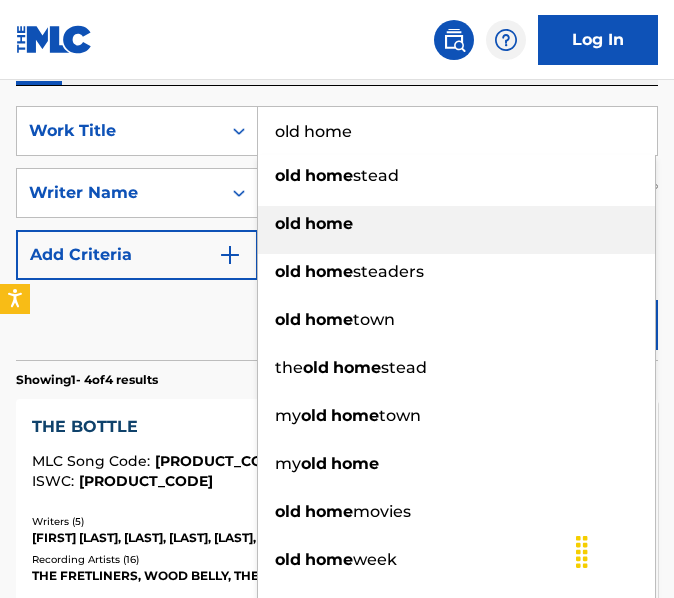 type on "old home" 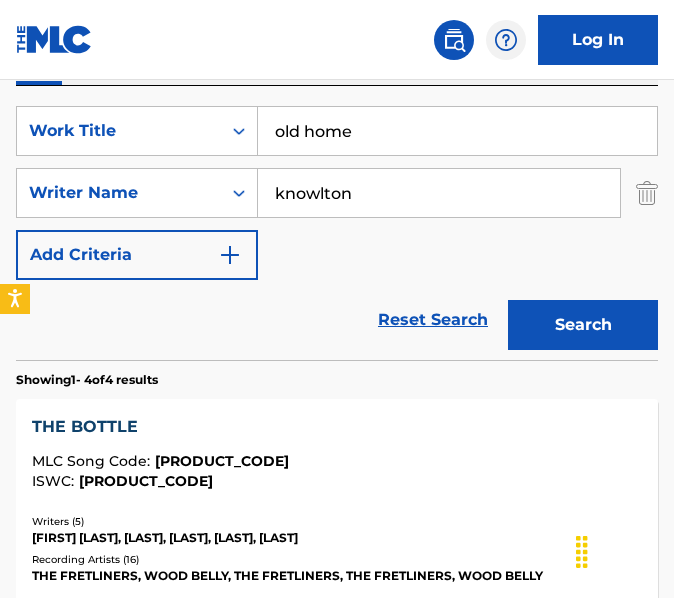 click on "Search" at bounding box center [583, 325] 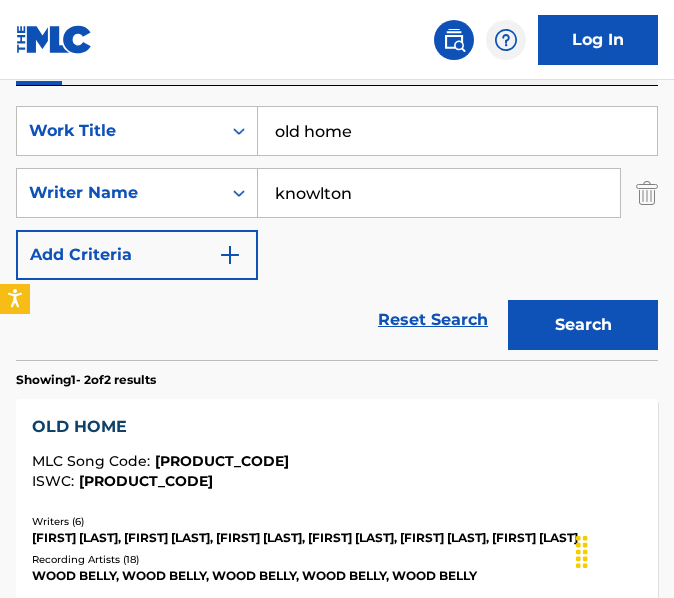 click on "OLD HOME" at bounding box center (337, 427) 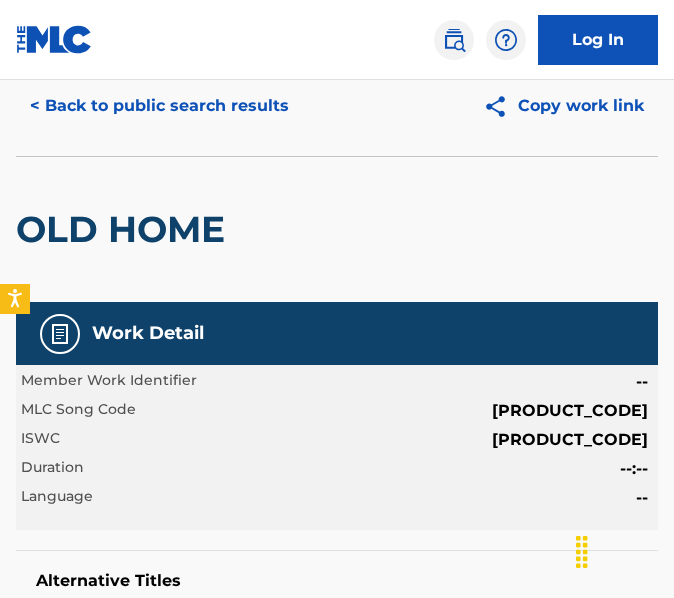 scroll, scrollTop: 75, scrollLeft: 0, axis: vertical 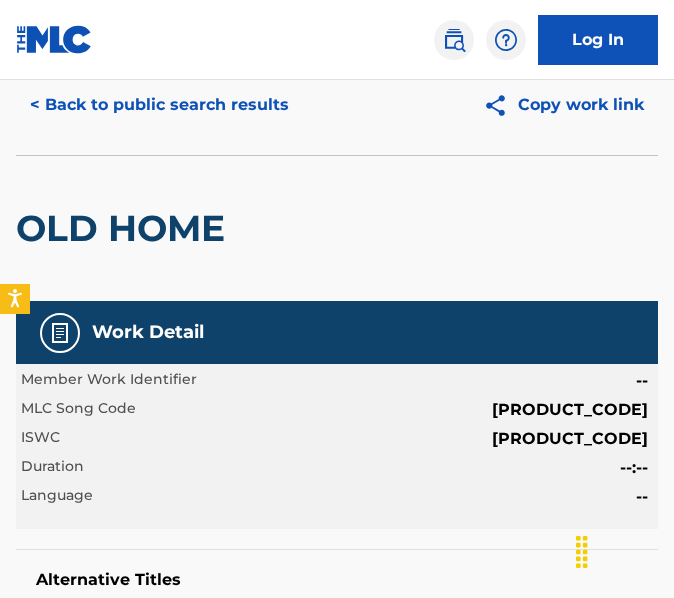 click on "[PRODUCT_CODE]" at bounding box center (570, 439) 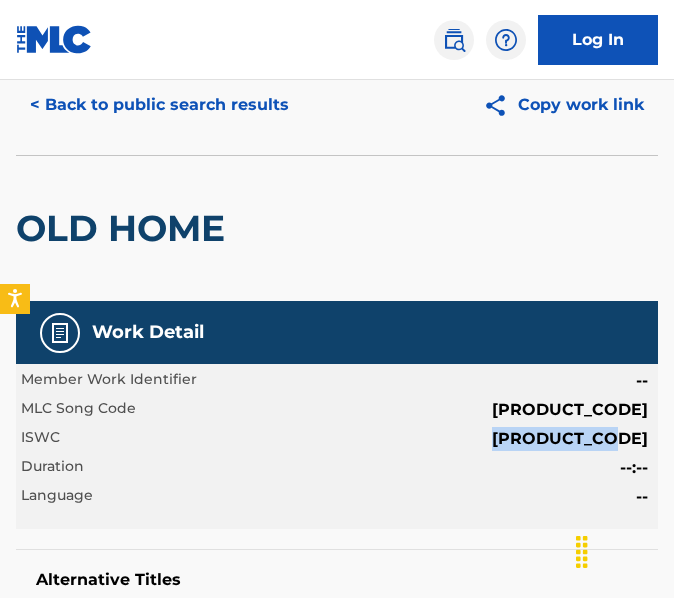 click on "[PRODUCT_CODE]" at bounding box center [570, 439] 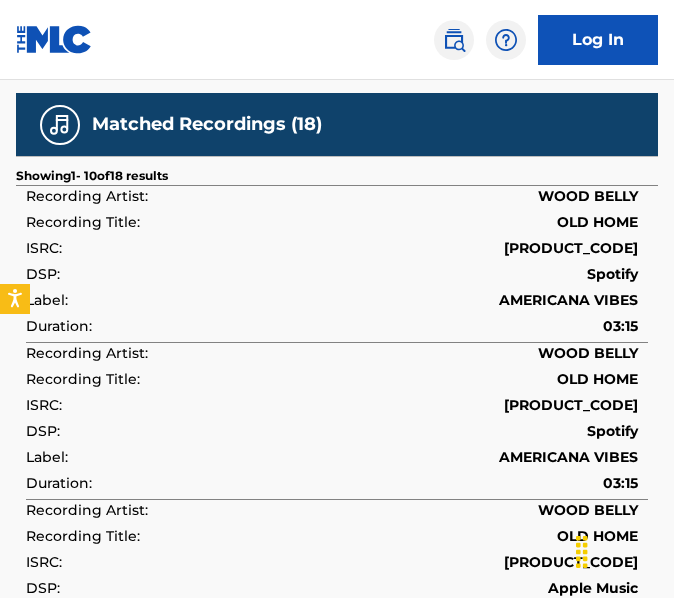 scroll, scrollTop: 2594, scrollLeft: 0, axis: vertical 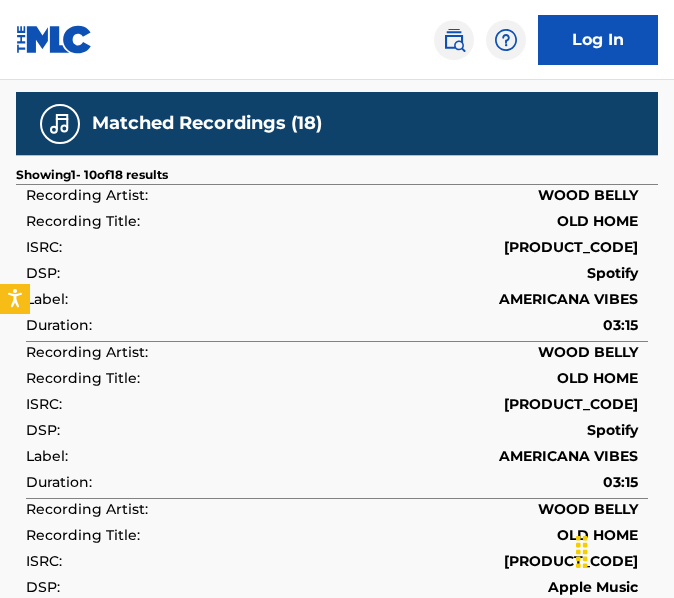 click on "[PRODUCT_CODE]" at bounding box center (571, 247) 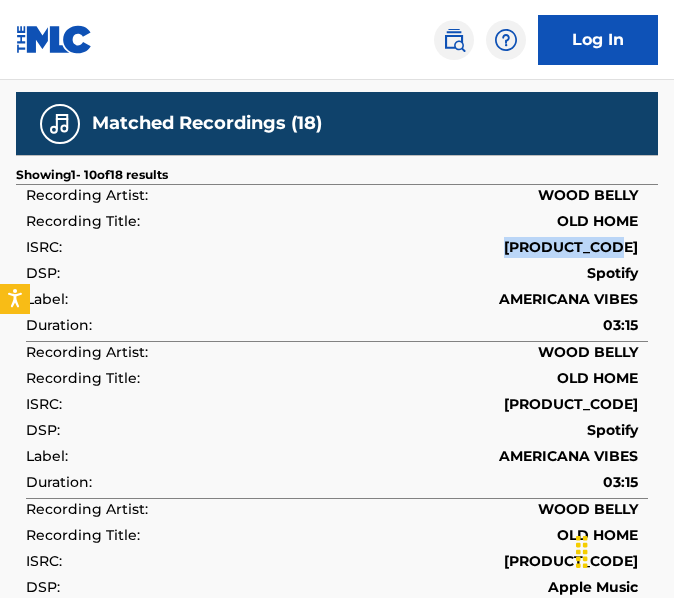 click on "[PRODUCT_CODE]" at bounding box center (571, 247) 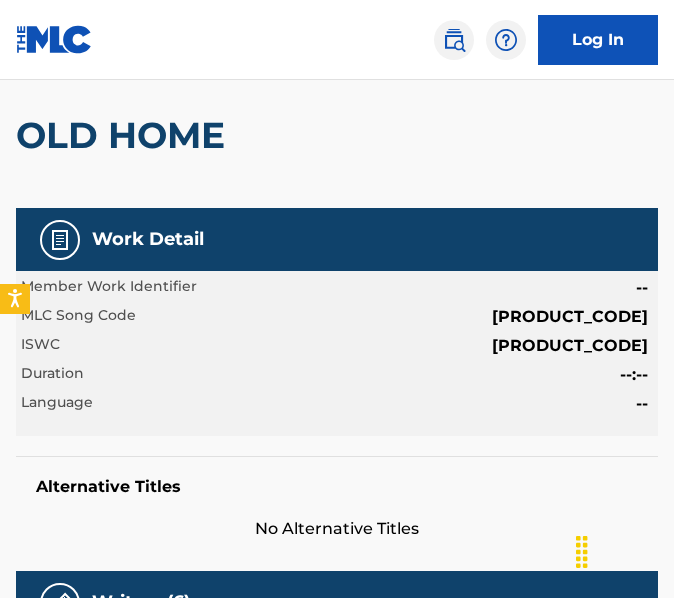 scroll, scrollTop: 0, scrollLeft: 0, axis: both 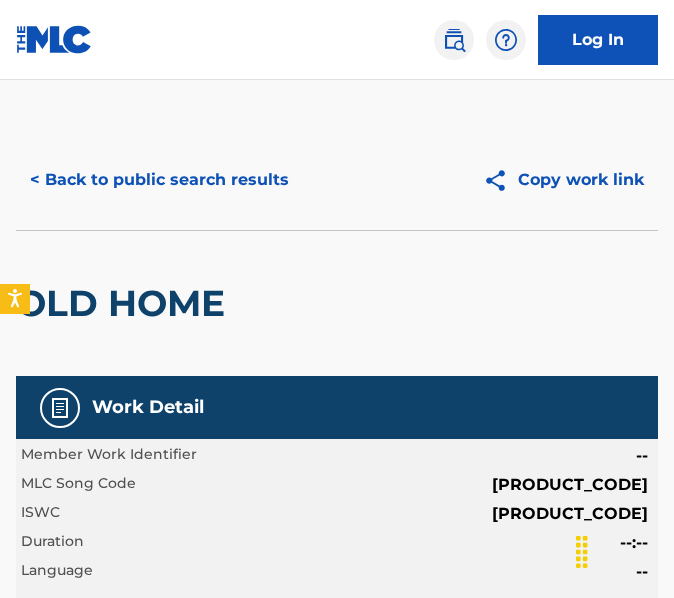 click on "< Back to public search results" at bounding box center [159, 180] 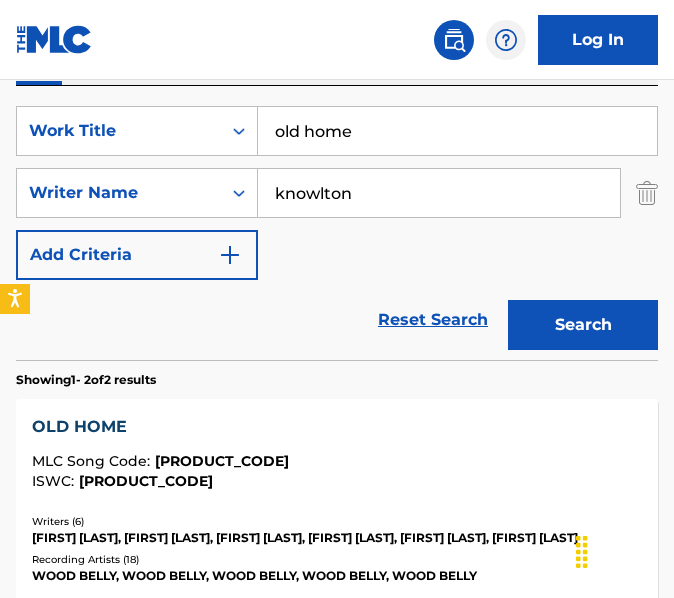 scroll, scrollTop: 340, scrollLeft: 0, axis: vertical 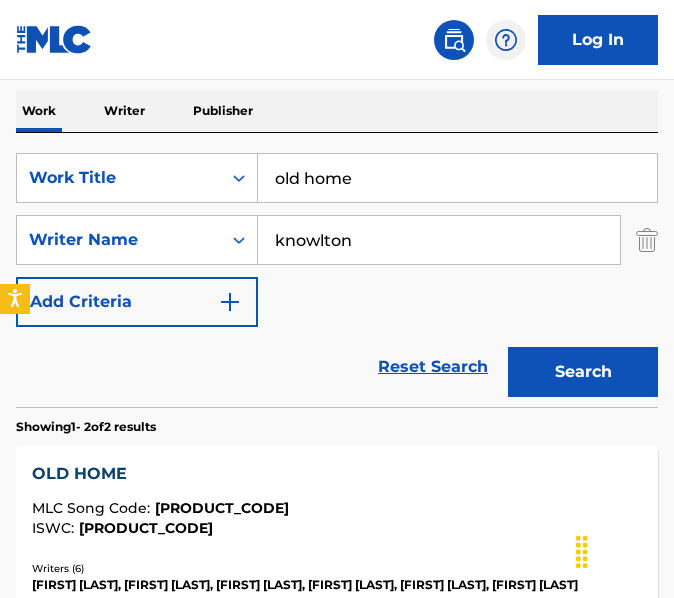 drag, startPoint x: 334, startPoint y: 163, endPoint x: 333, endPoint y: 190, distance: 27.018513 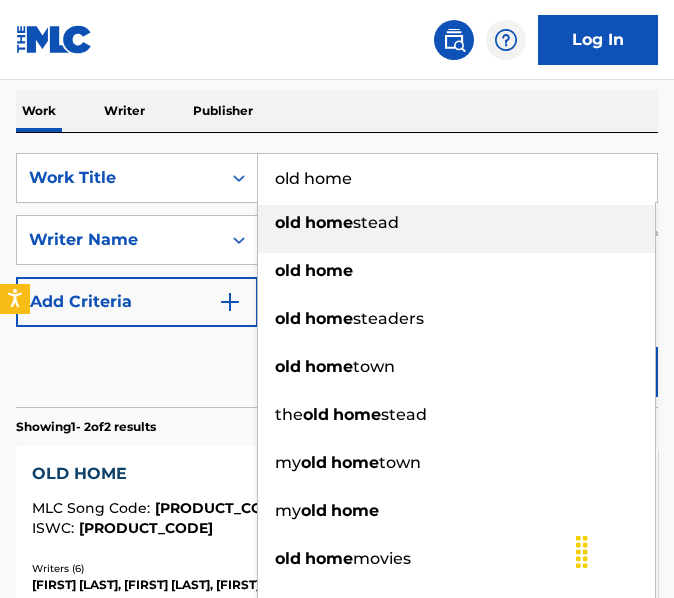 click on "old home" at bounding box center (457, 178) 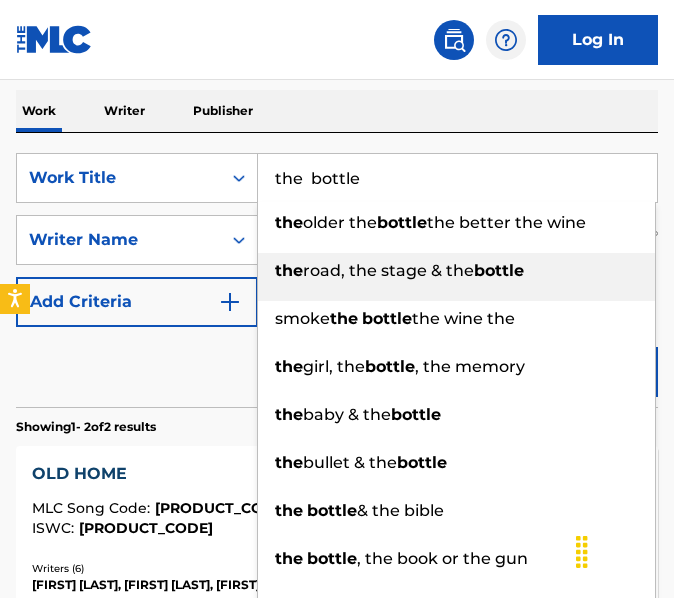 type on "the  bottle" 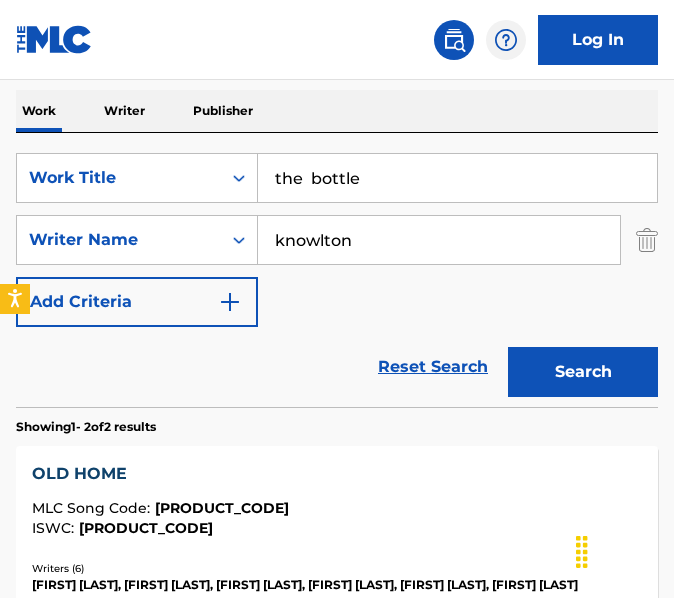 click on "Reset Search Search" at bounding box center [337, 367] 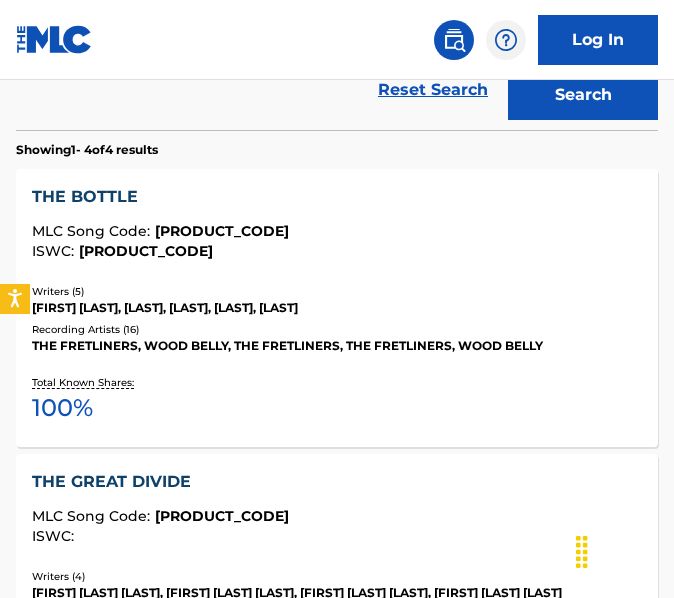 scroll, scrollTop: 654, scrollLeft: 0, axis: vertical 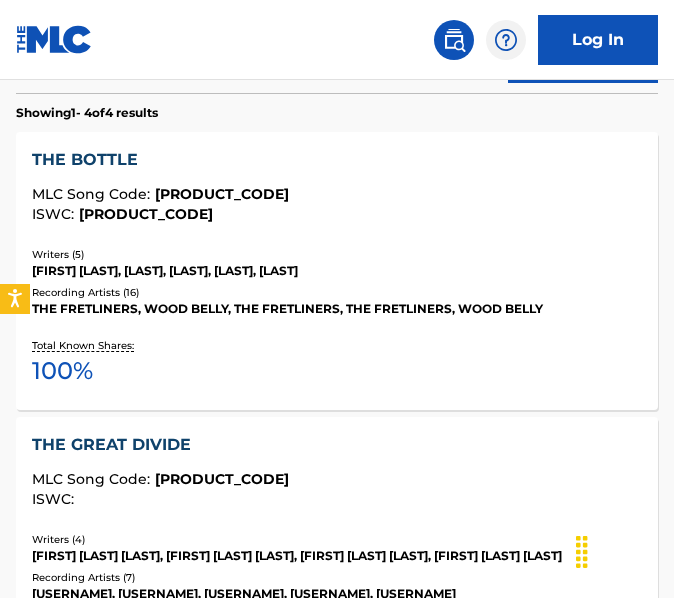 click on "THE BOTTLE" at bounding box center [337, 160] 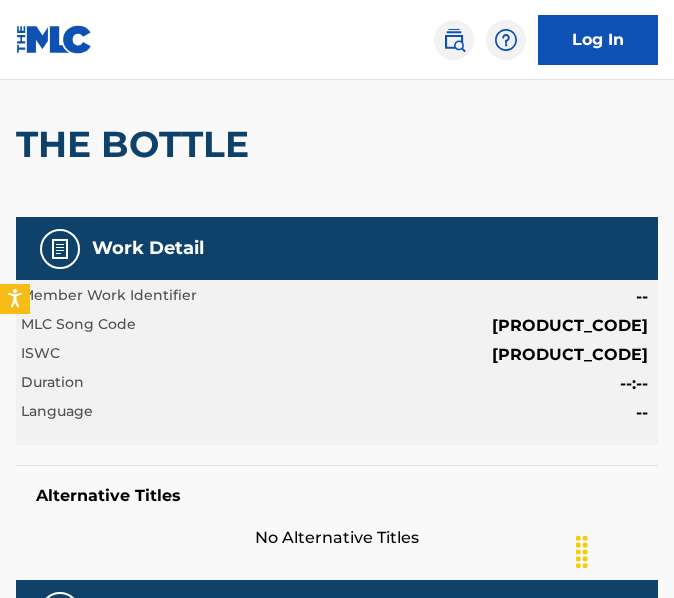 scroll, scrollTop: 160, scrollLeft: 0, axis: vertical 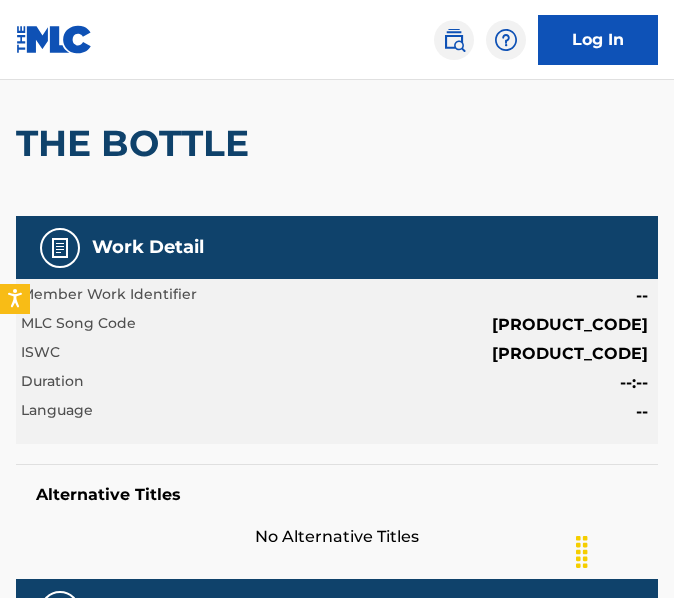 click on "[PRODUCT_CODE]" at bounding box center (570, 354) 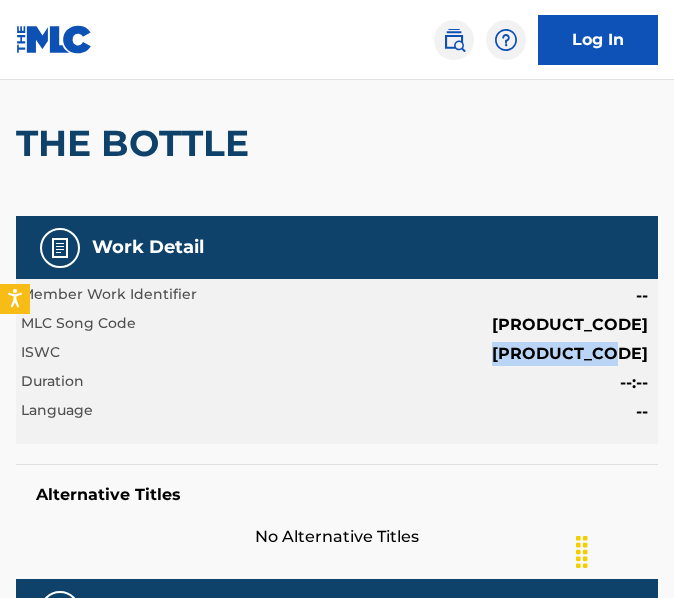 click on "[PRODUCT_CODE]" at bounding box center [570, 354] 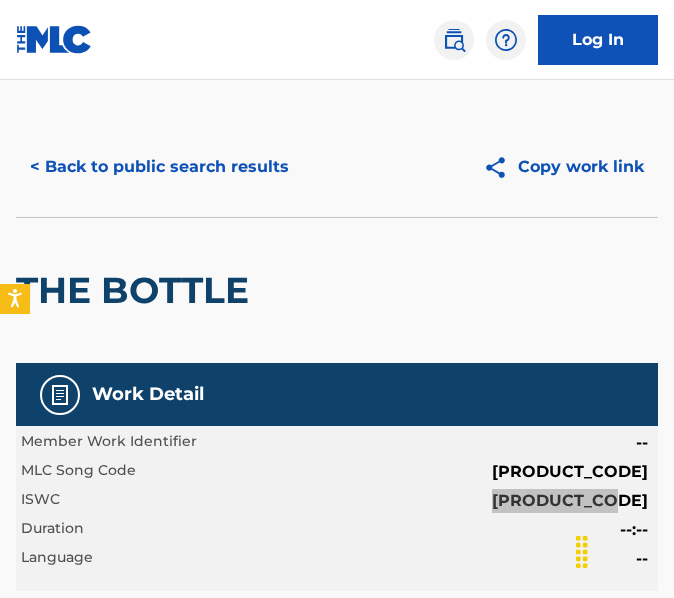 scroll, scrollTop: 0, scrollLeft: 0, axis: both 